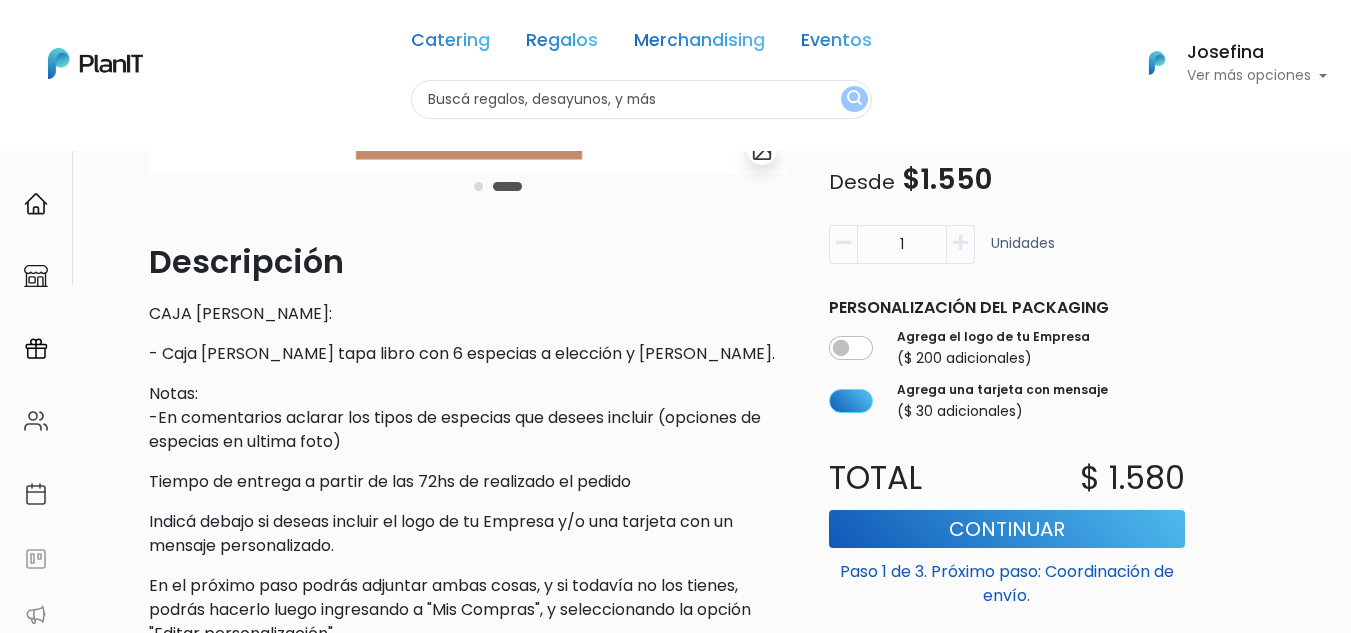 scroll, scrollTop: 0, scrollLeft: 0, axis: both 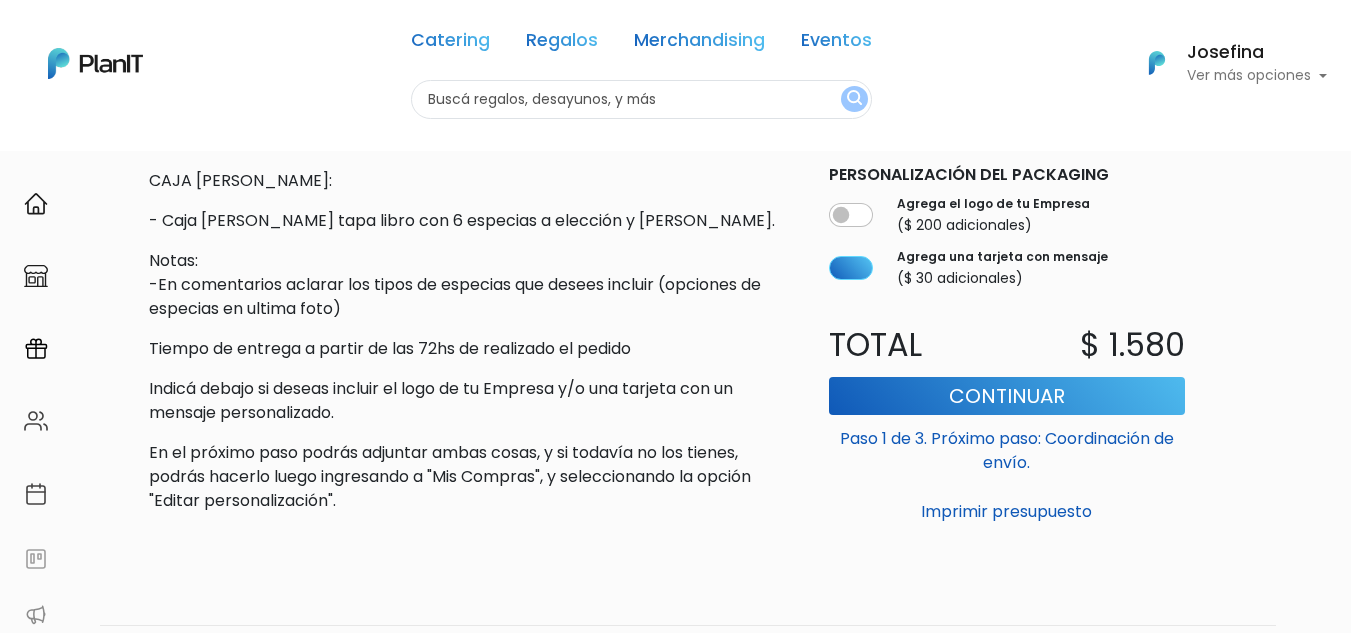 click on "¿Necesitás ayuda?" at bounding box center [1166, 1416] 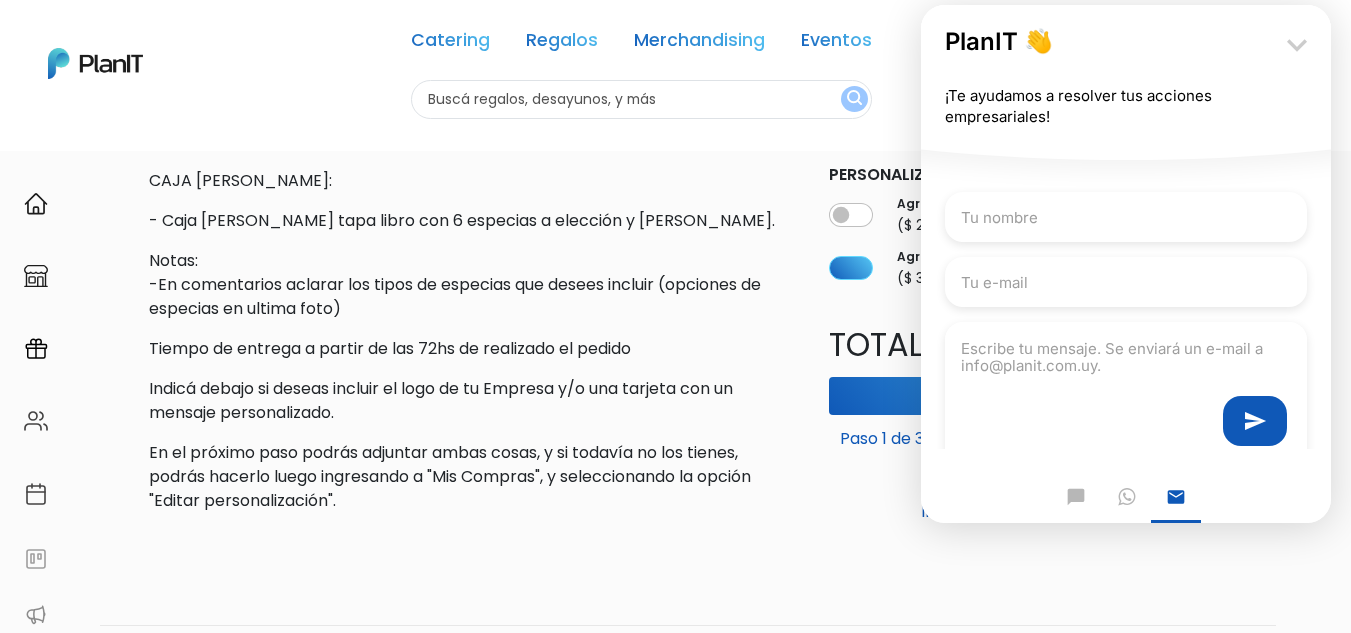 click on "keyboard_arrow_down" at bounding box center (1297, 45) 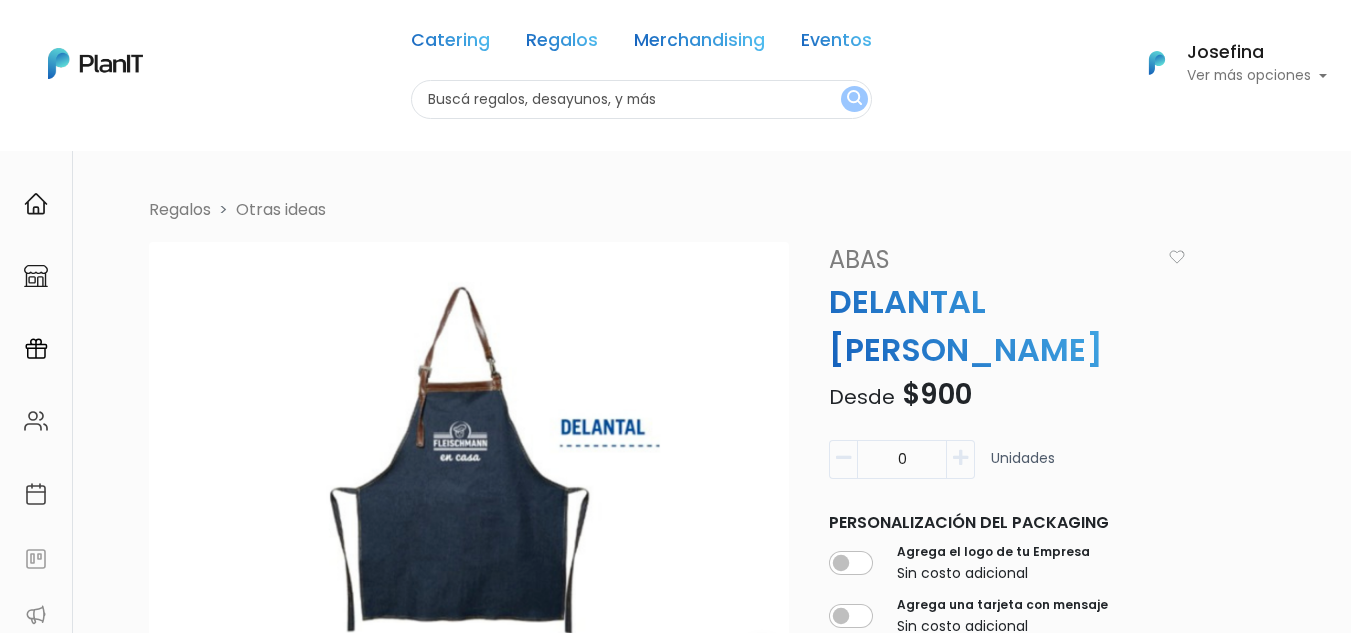 scroll, scrollTop: 0, scrollLeft: 0, axis: both 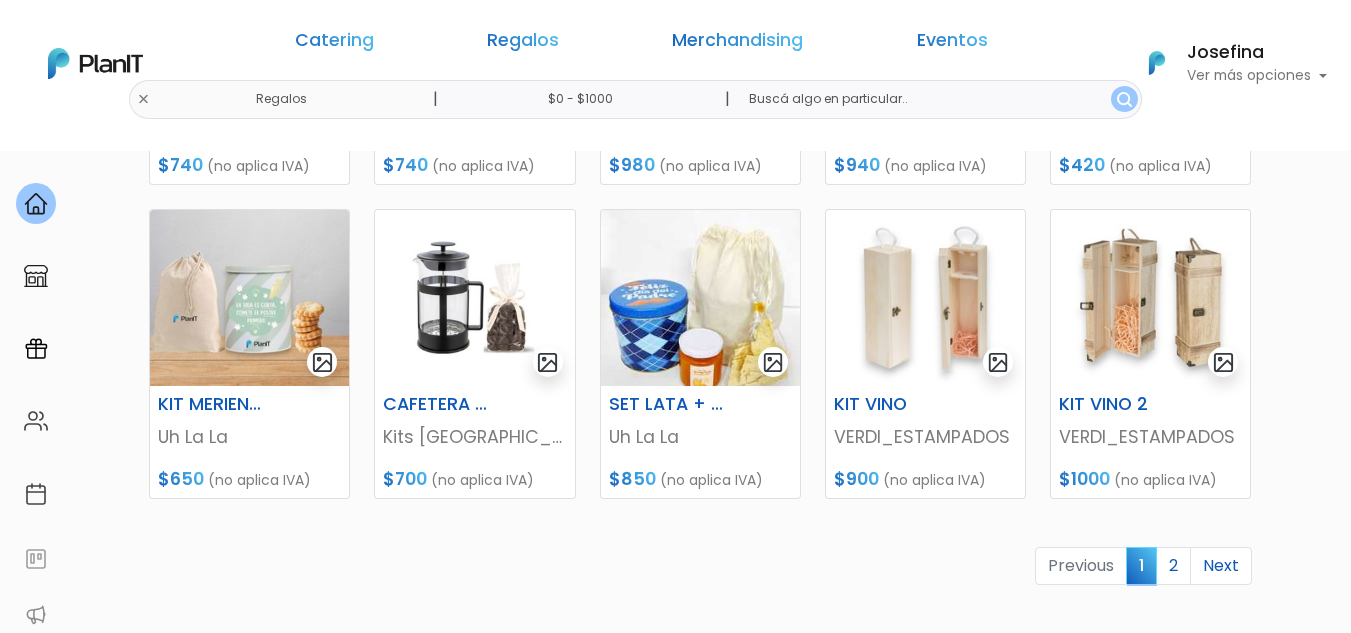 click on "Catering
Regalos
Merchandising
Eventos
Regalos
|
$0 - $1000
|
Catering
Regalos
Merchandising
Eventos
Categoría" at bounding box center (675, 63) 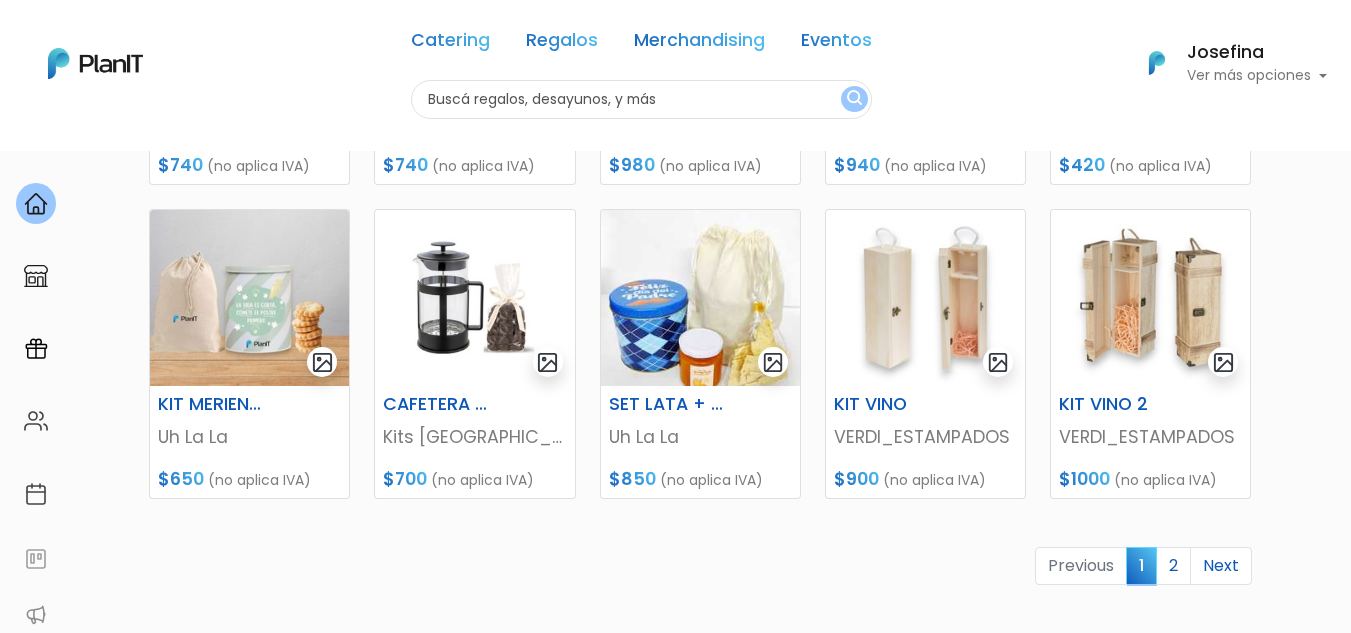 click on "Regalos" at bounding box center [562, 44] 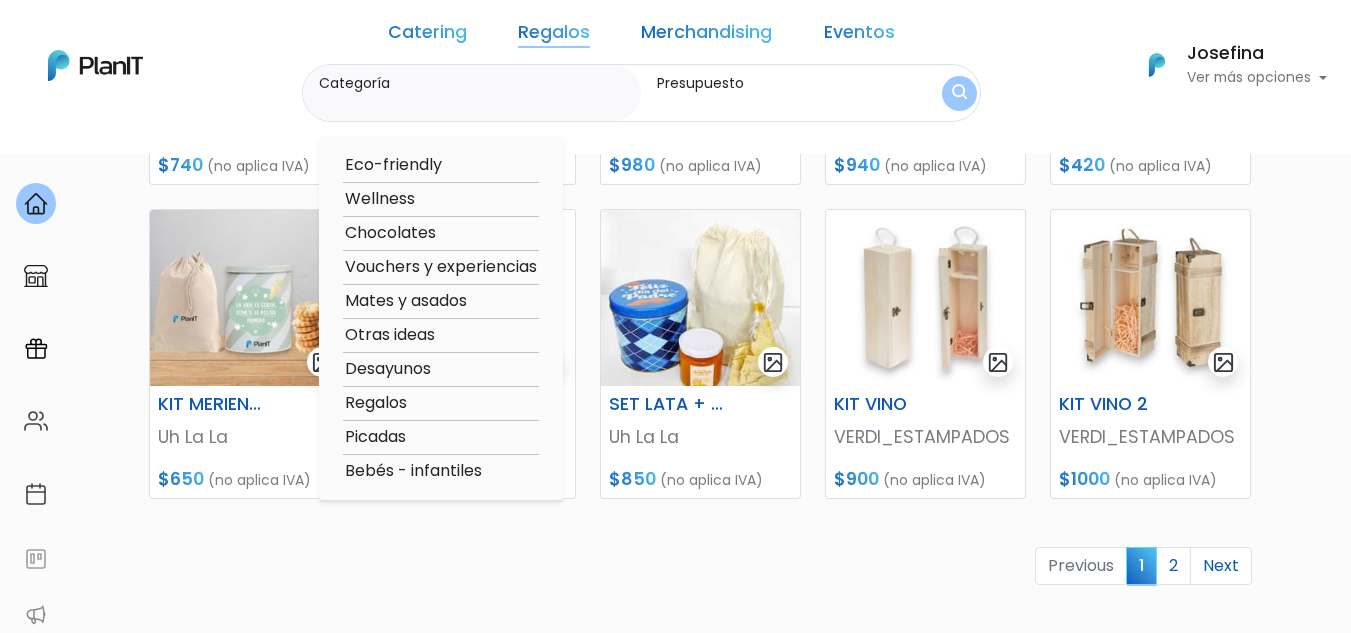 click on "Regalos" at bounding box center (441, 403) 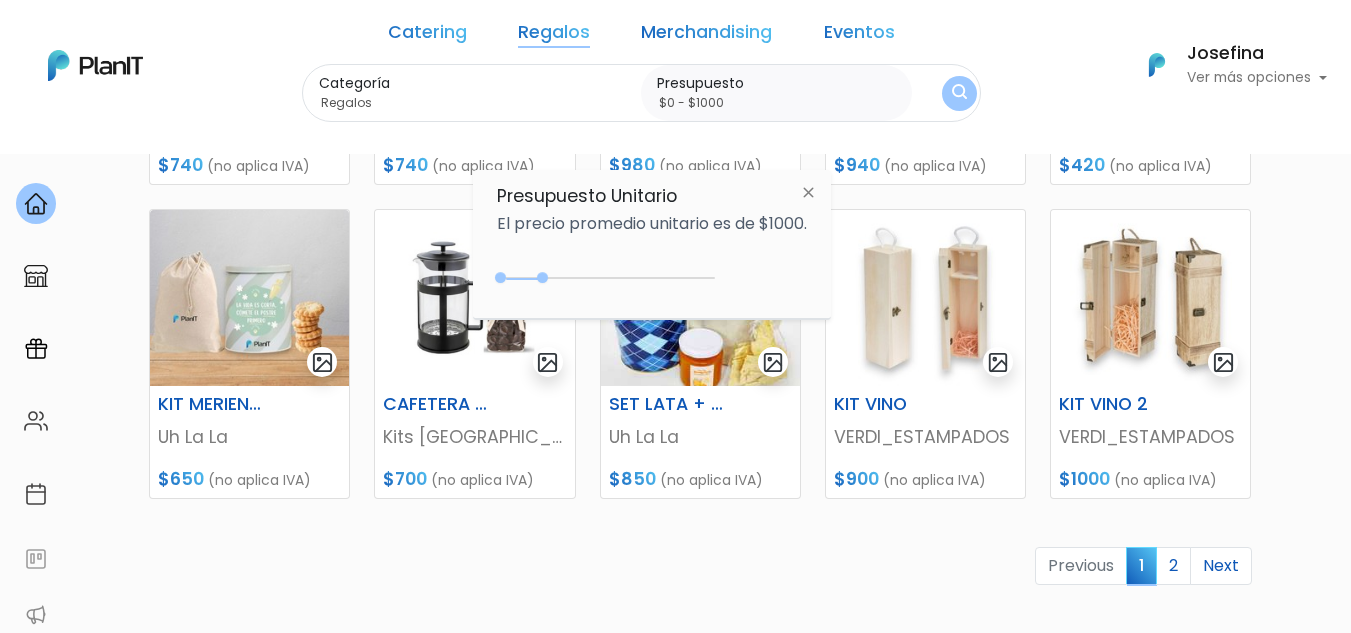 click at bounding box center (959, 93) 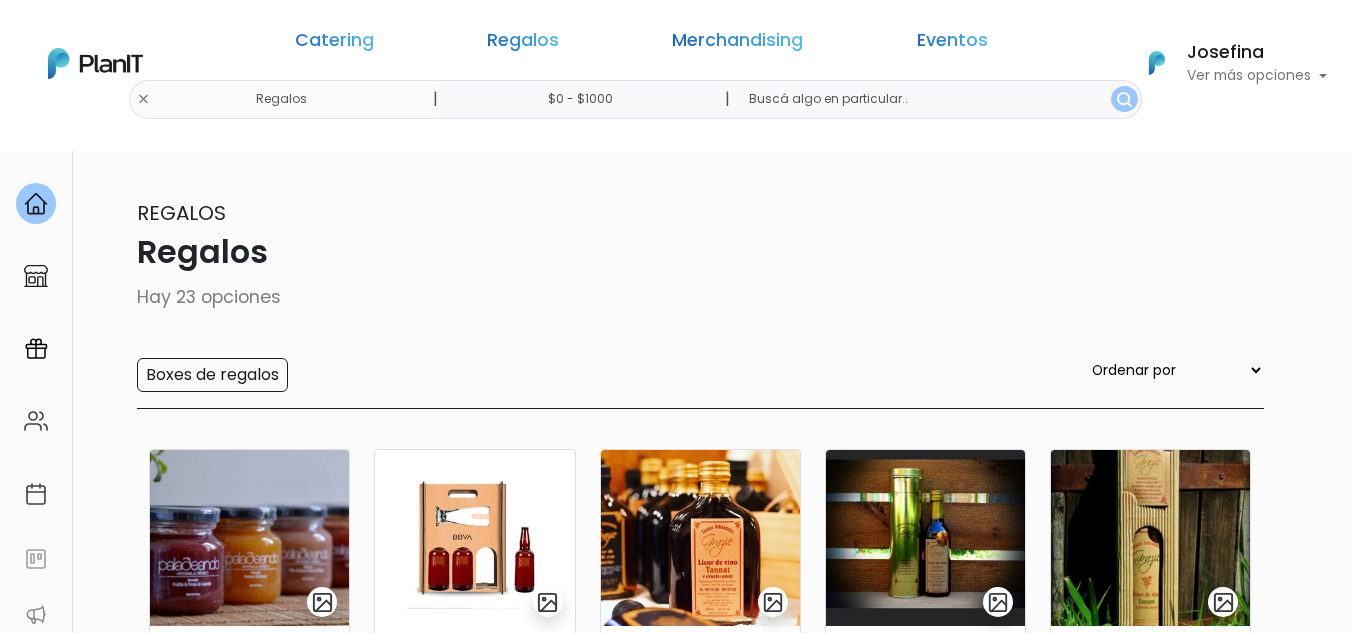 scroll, scrollTop: 0, scrollLeft: 0, axis: both 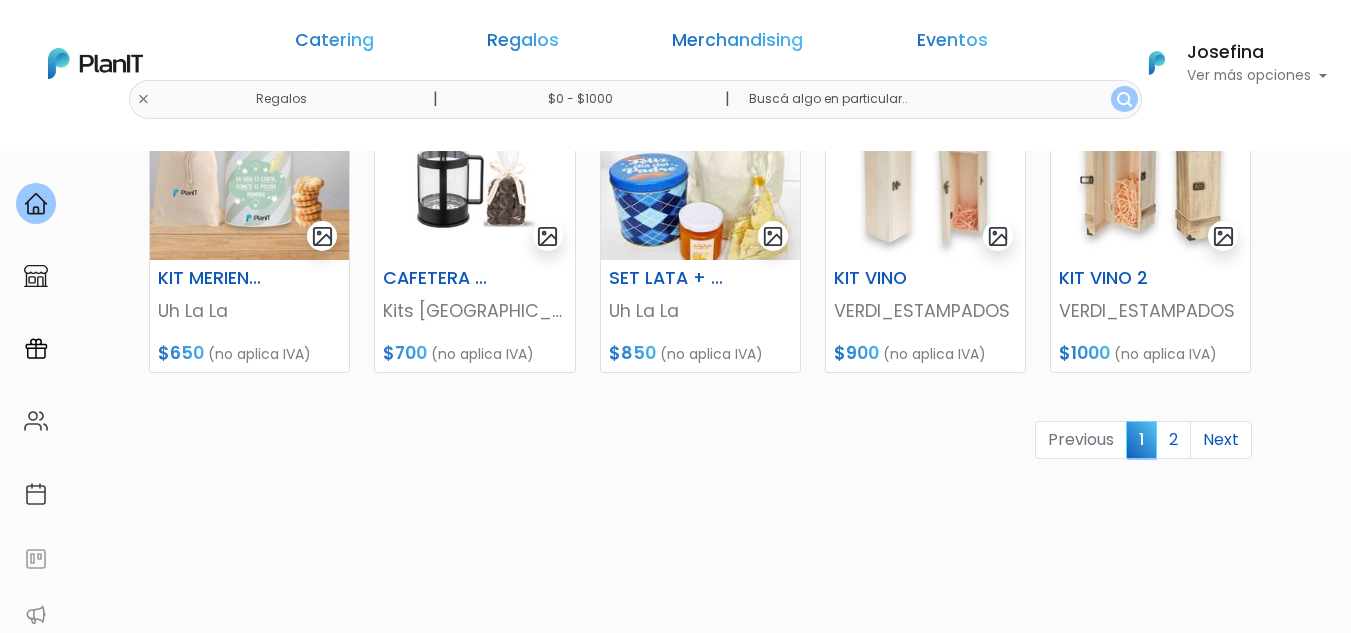 click at bounding box center (1301, 1780) 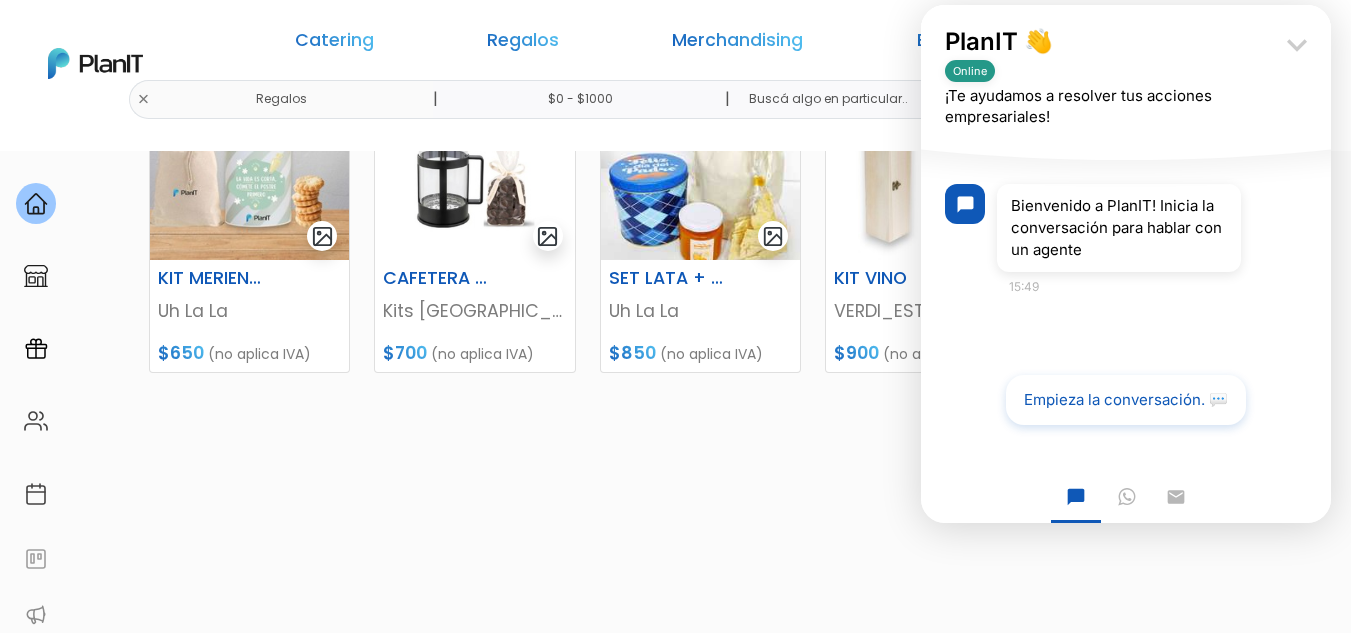 click on "keyboard_arrow_down" at bounding box center [1297, 45] 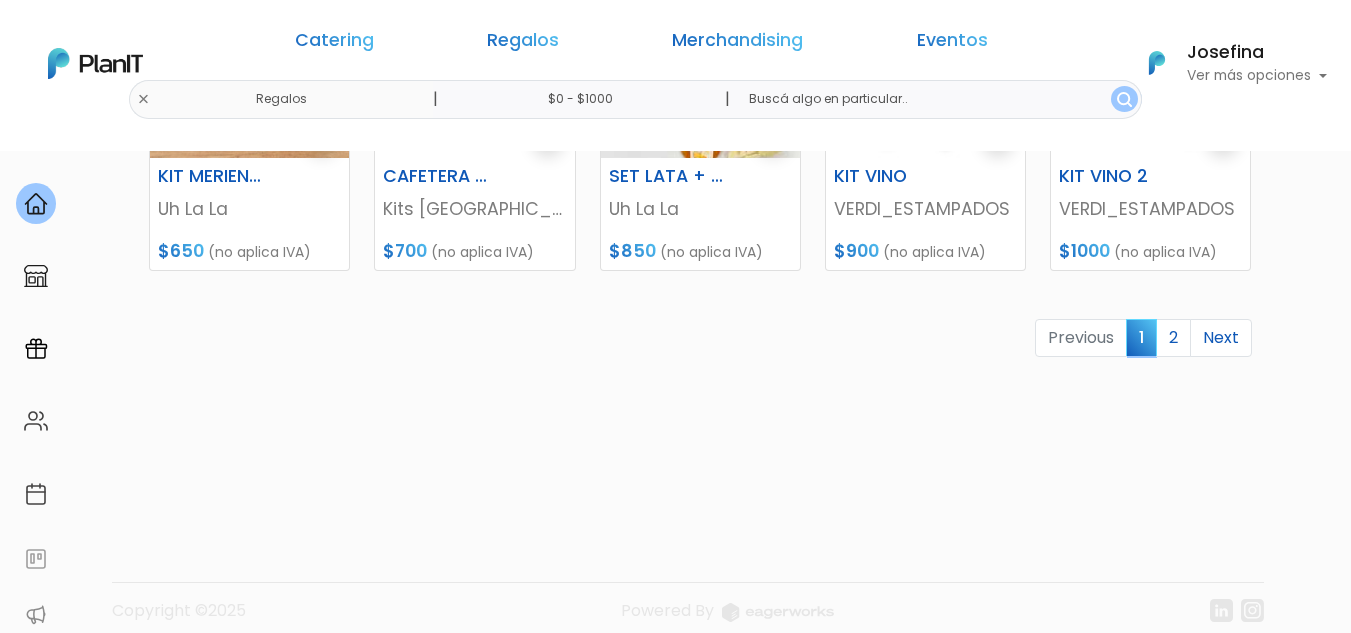 scroll, scrollTop: 1117, scrollLeft: 0, axis: vertical 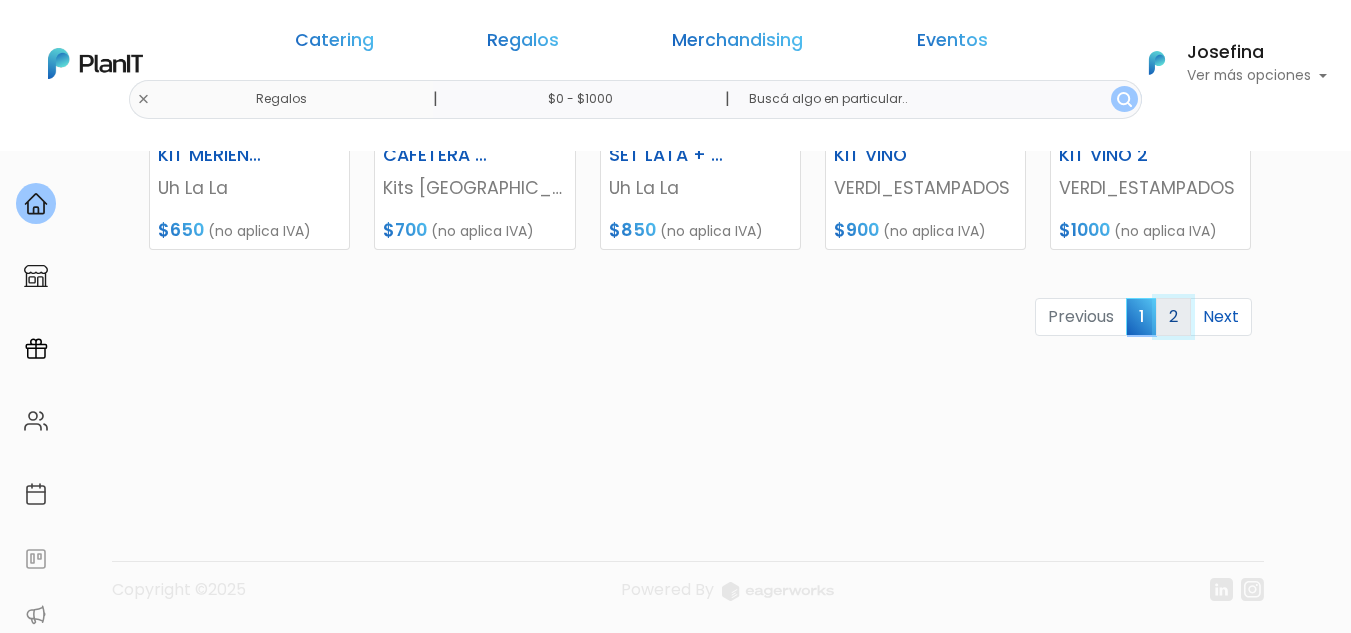 click on "2" at bounding box center [1173, 317] 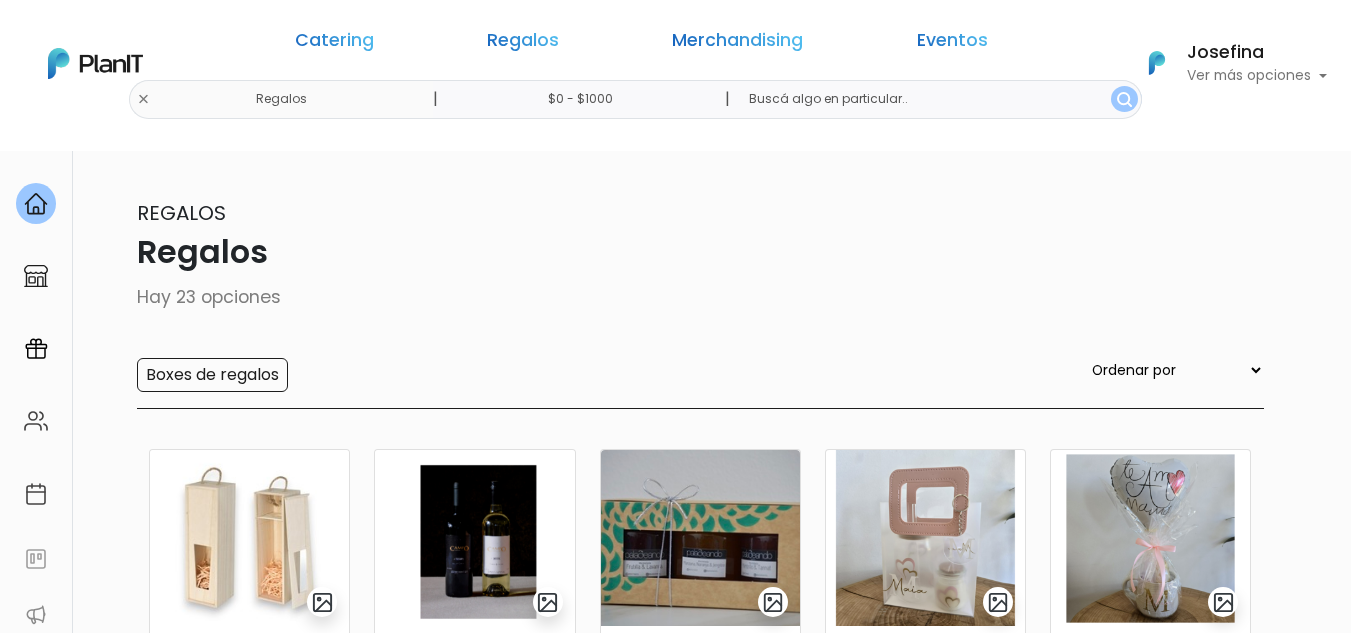 scroll, scrollTop: 0, scrollLeft: 0, axis: both 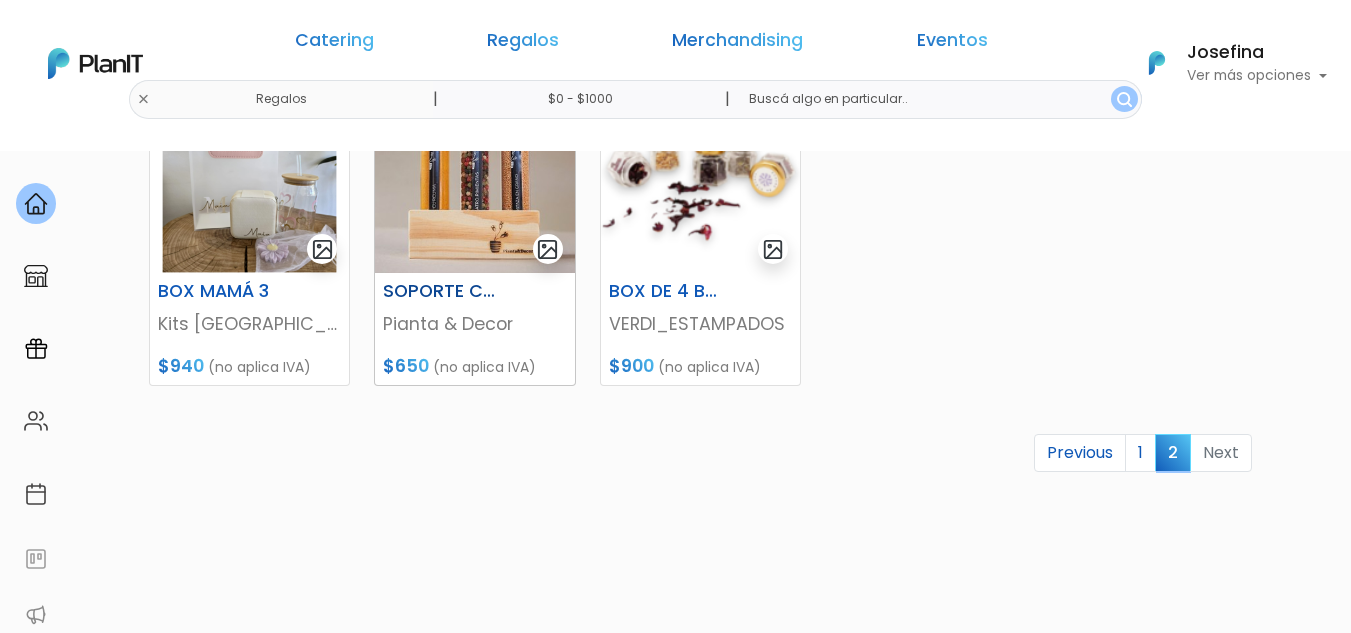 click on "Pianta & Decor" at bounding box center (474, 324) 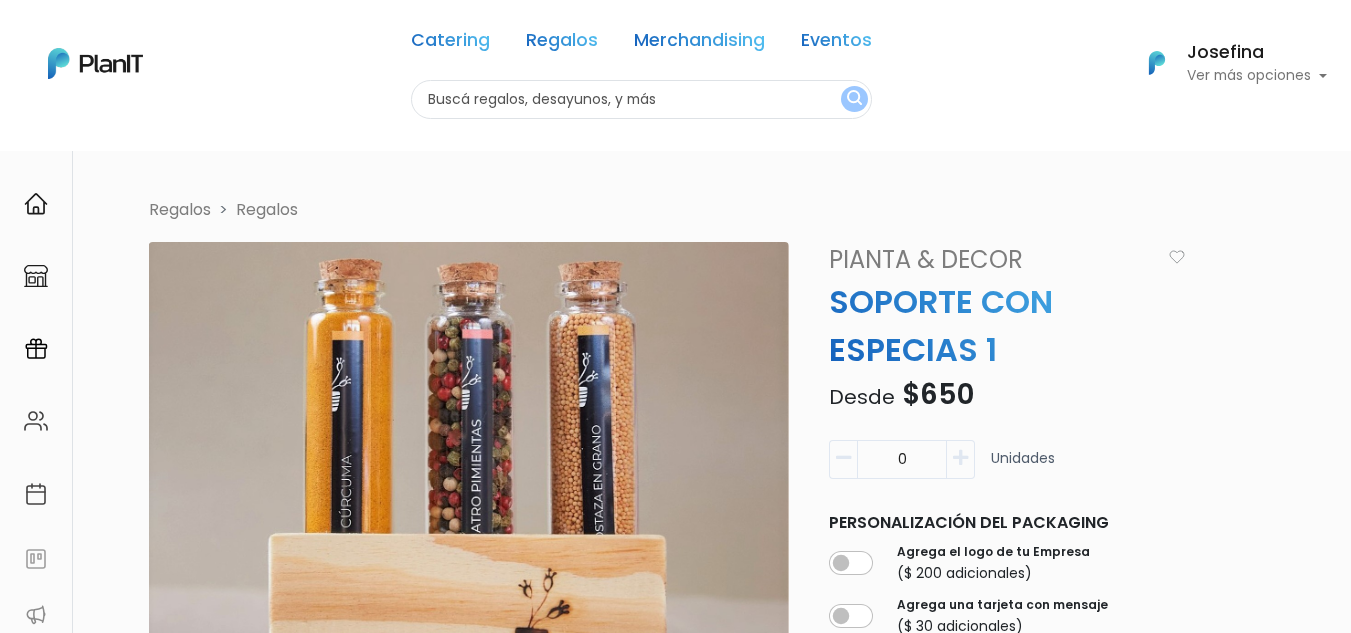 scroll, scrollTop: 0, scrollLeft: 0, axis: both 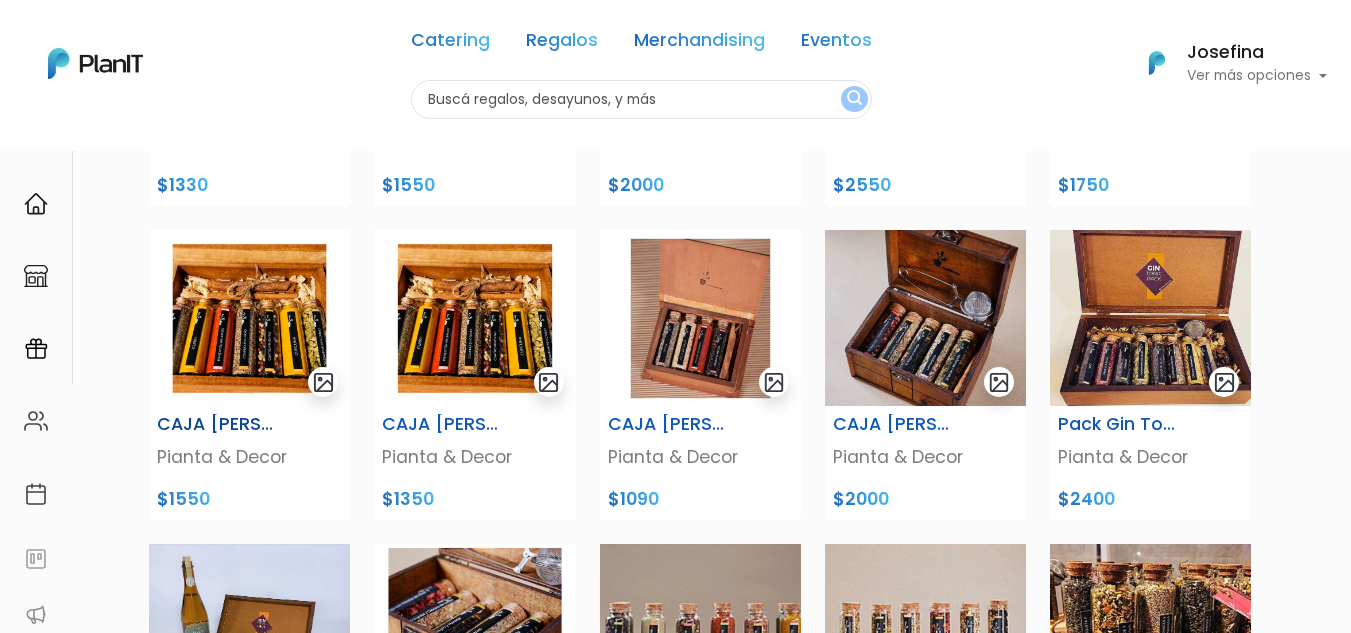 click at bounding box center (249, 318) 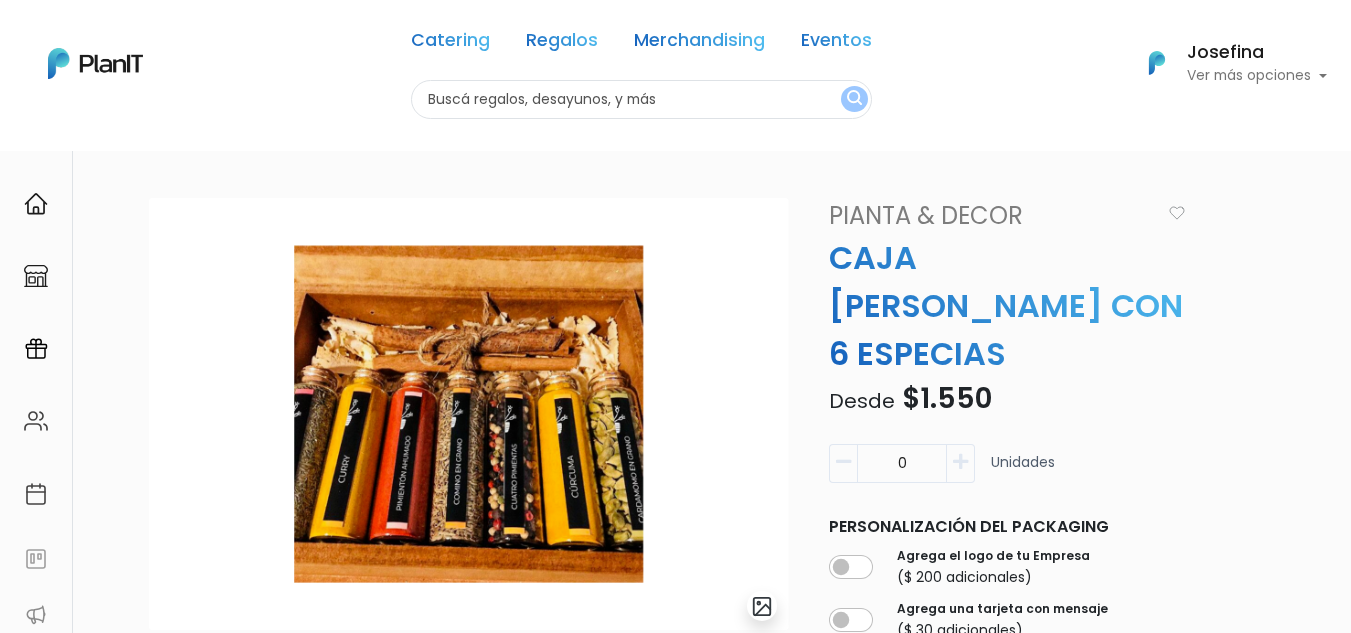 scroll, scrollTop: 0, scrollLeft: 0, axis: both 